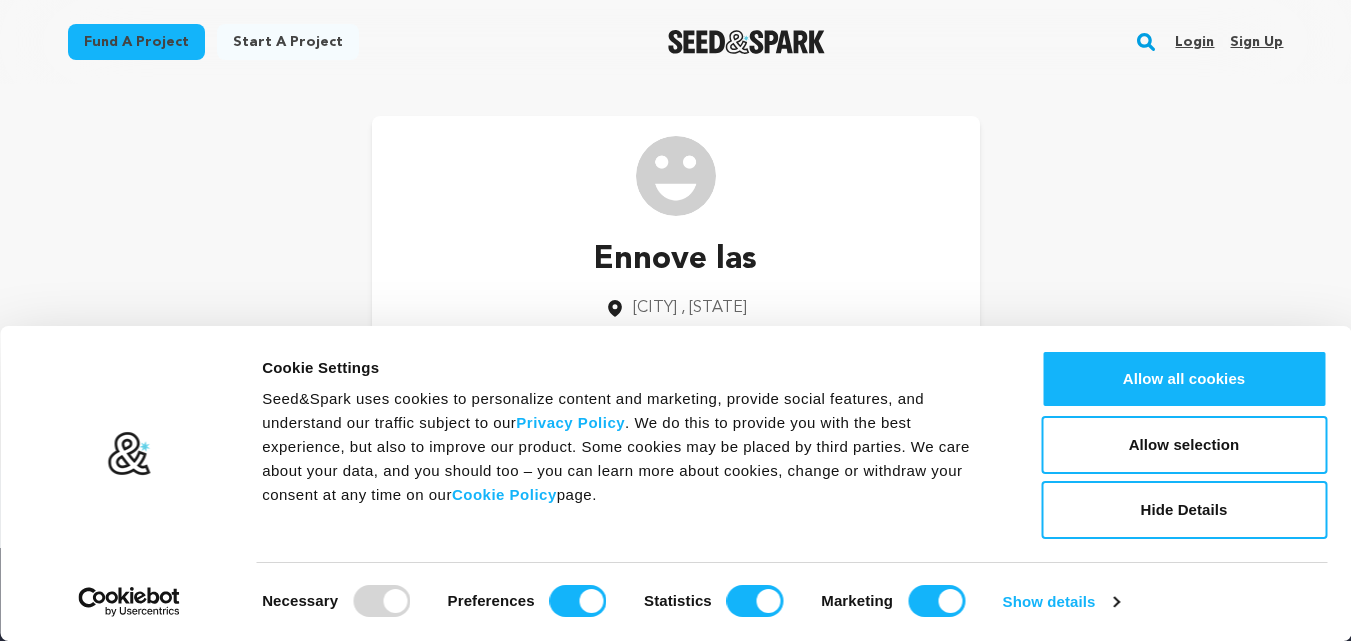 scroll, scrollTop: 0, scrollLeft: 0, axis: both 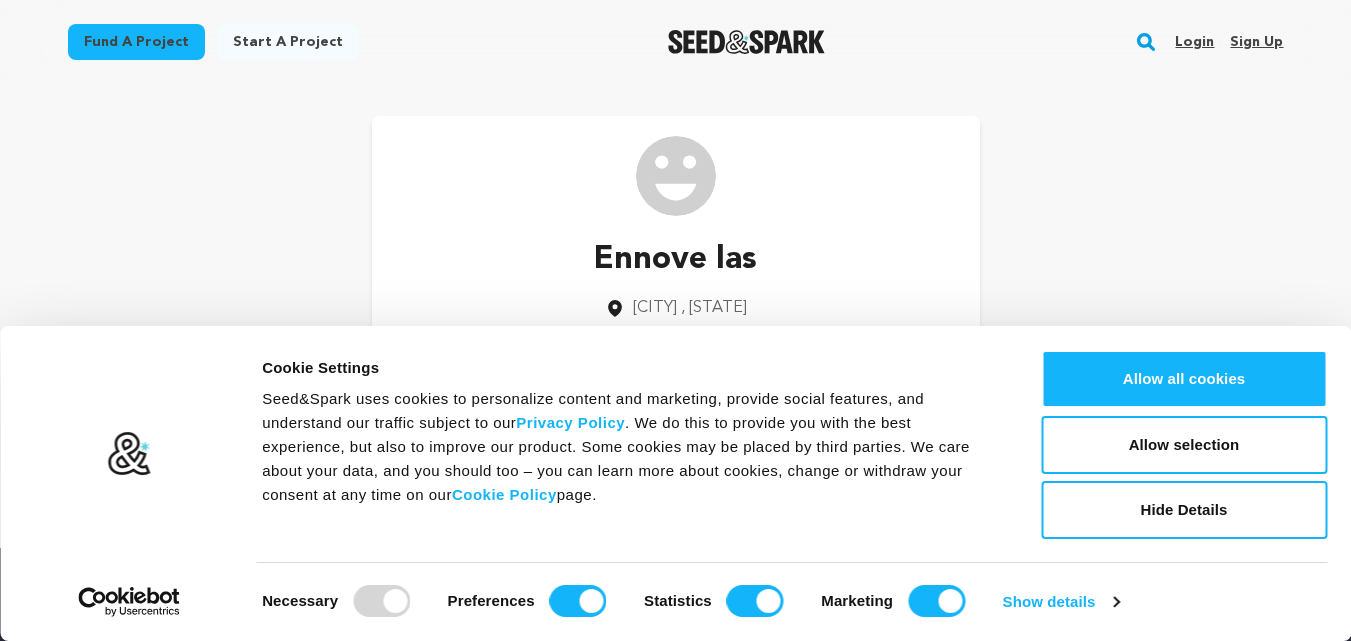 click on "Sign up" at bounding box center (1256, 42) 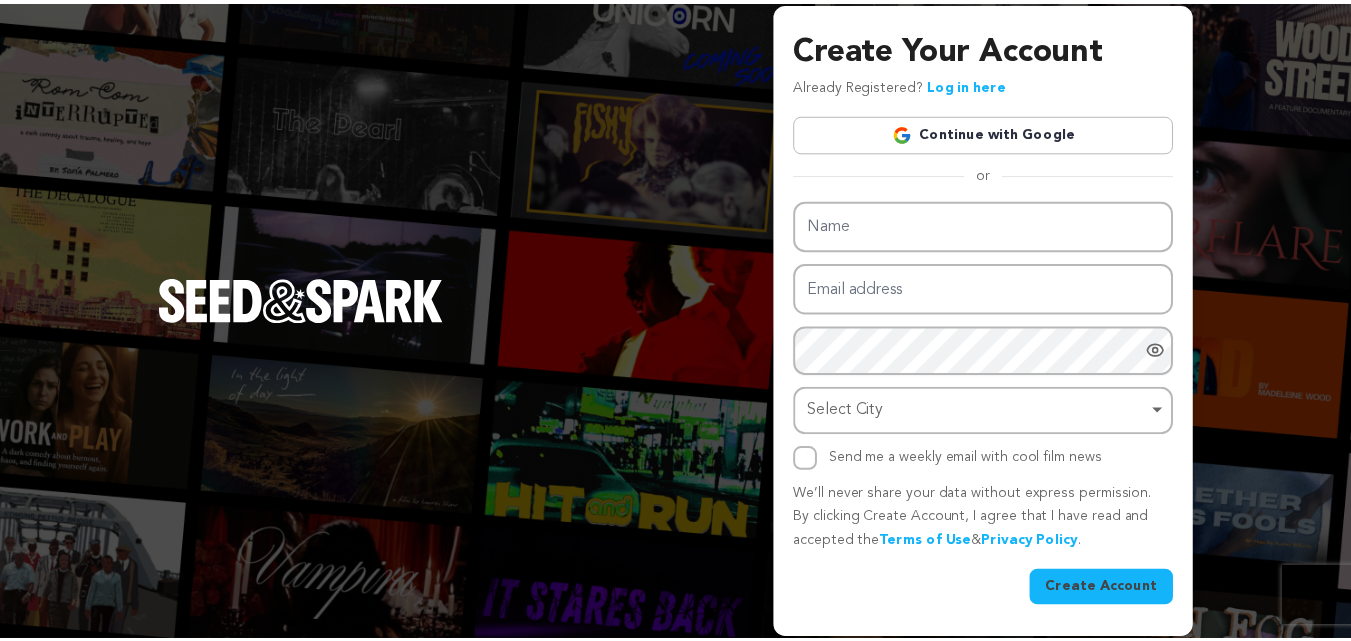scroll, scrollTop: 0, scrollLeft: 0, axis: both 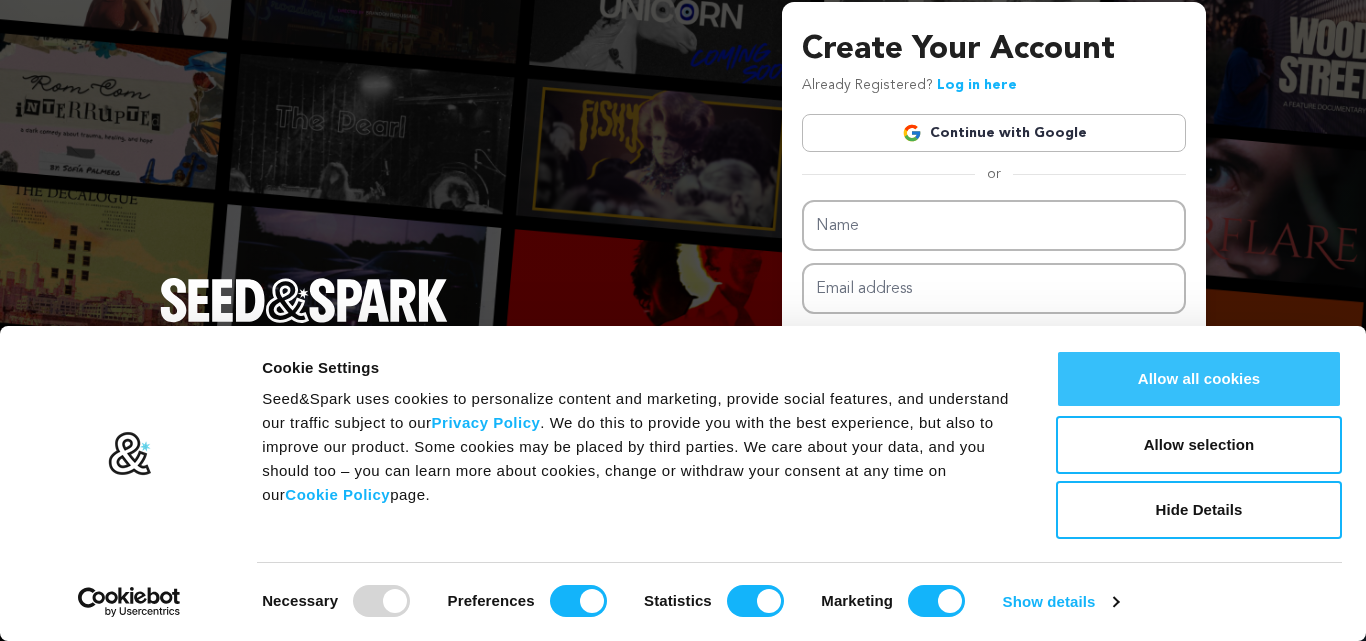 click on "Allow all cookies" at bounding box center (1199, 379) 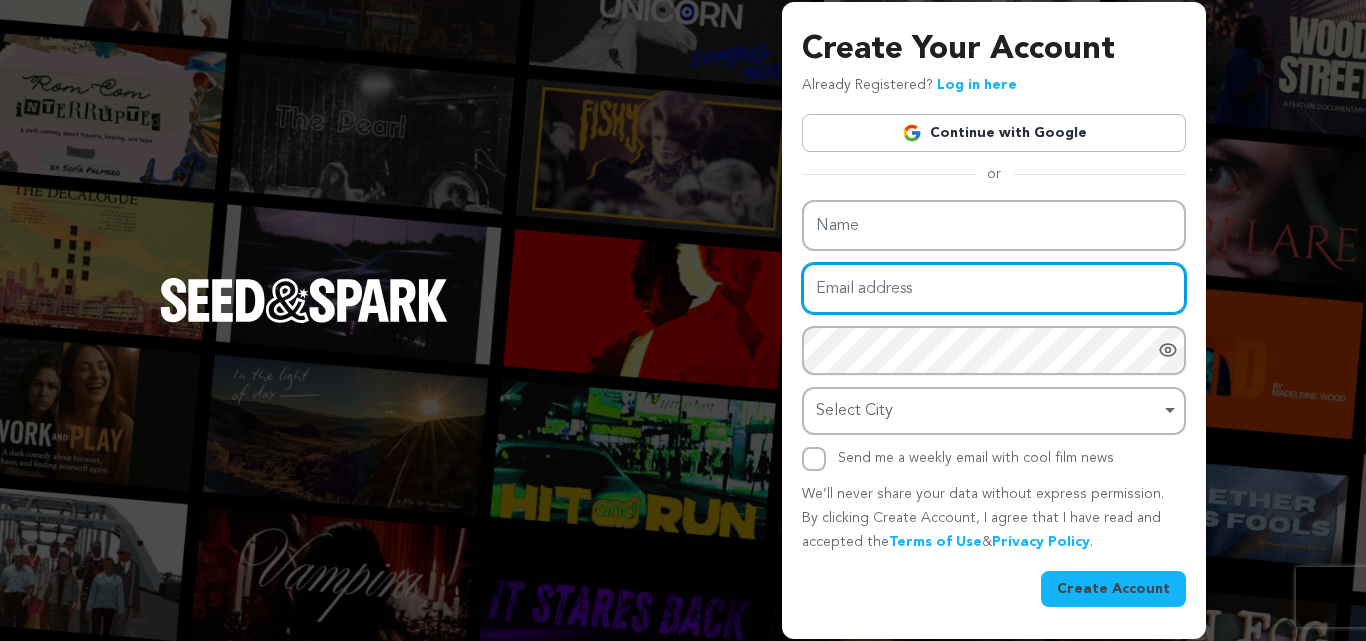 click on "Email address" at bounding box center (994, 288) 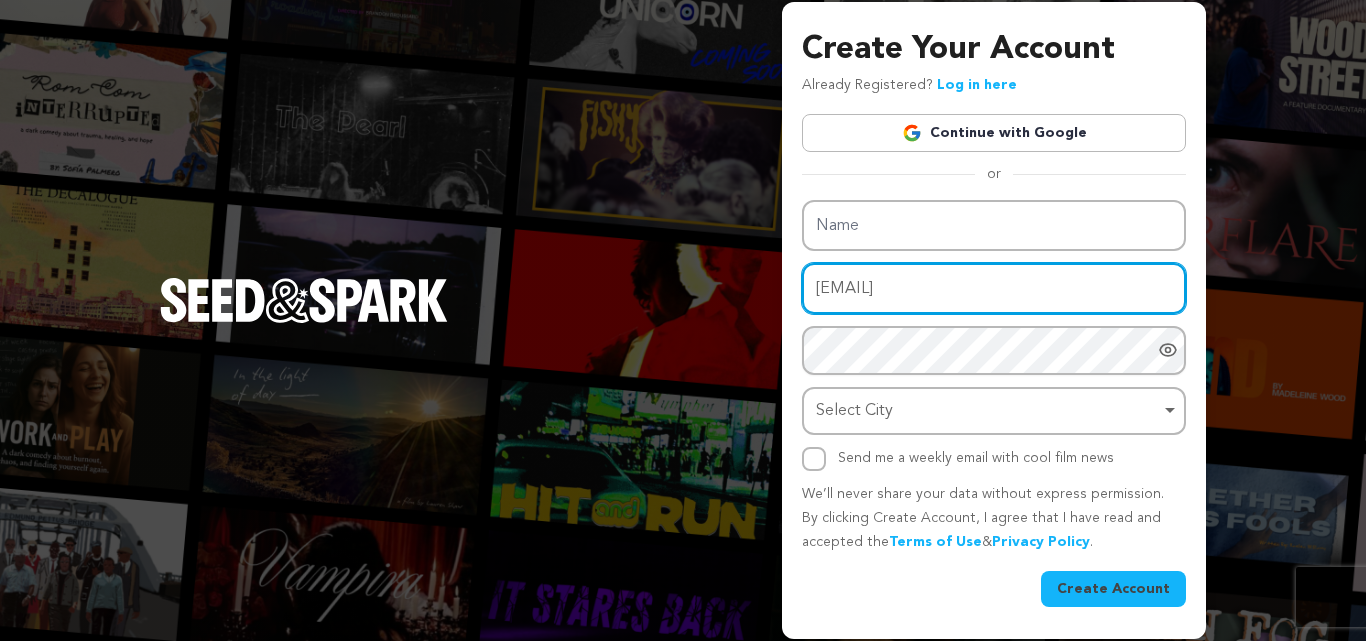 type on "ridimap360@misehub.com" 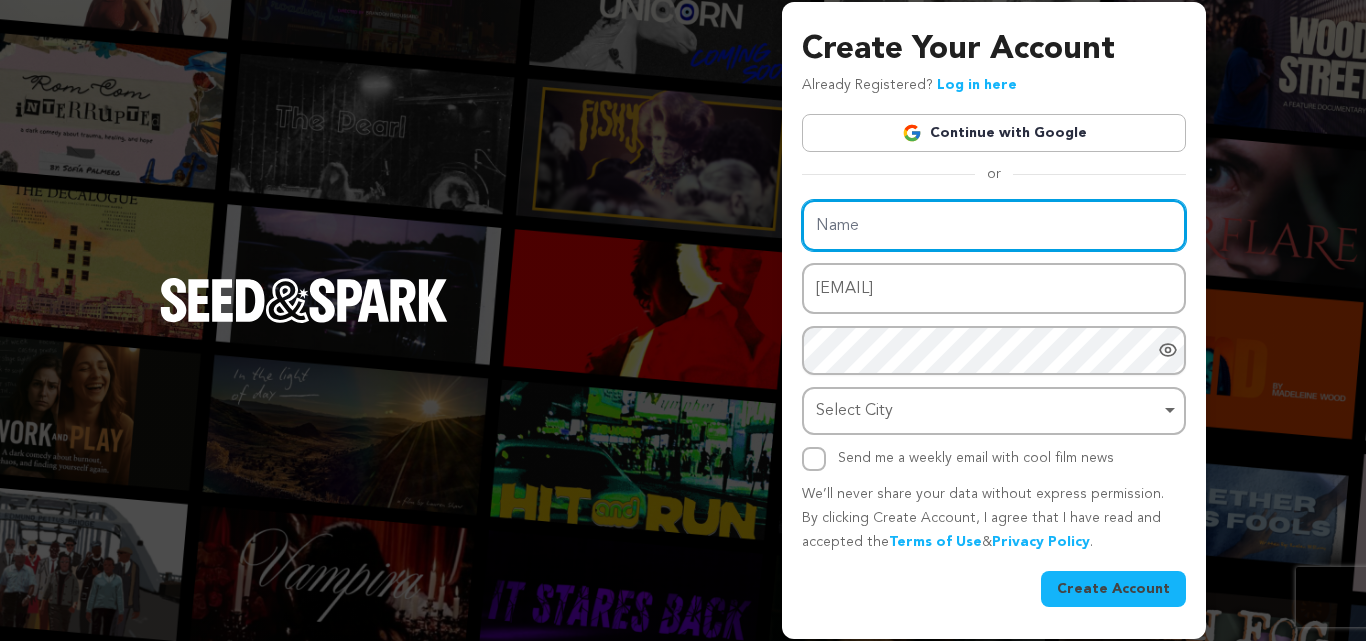 click on "Name" at bounding box center [994, 225] 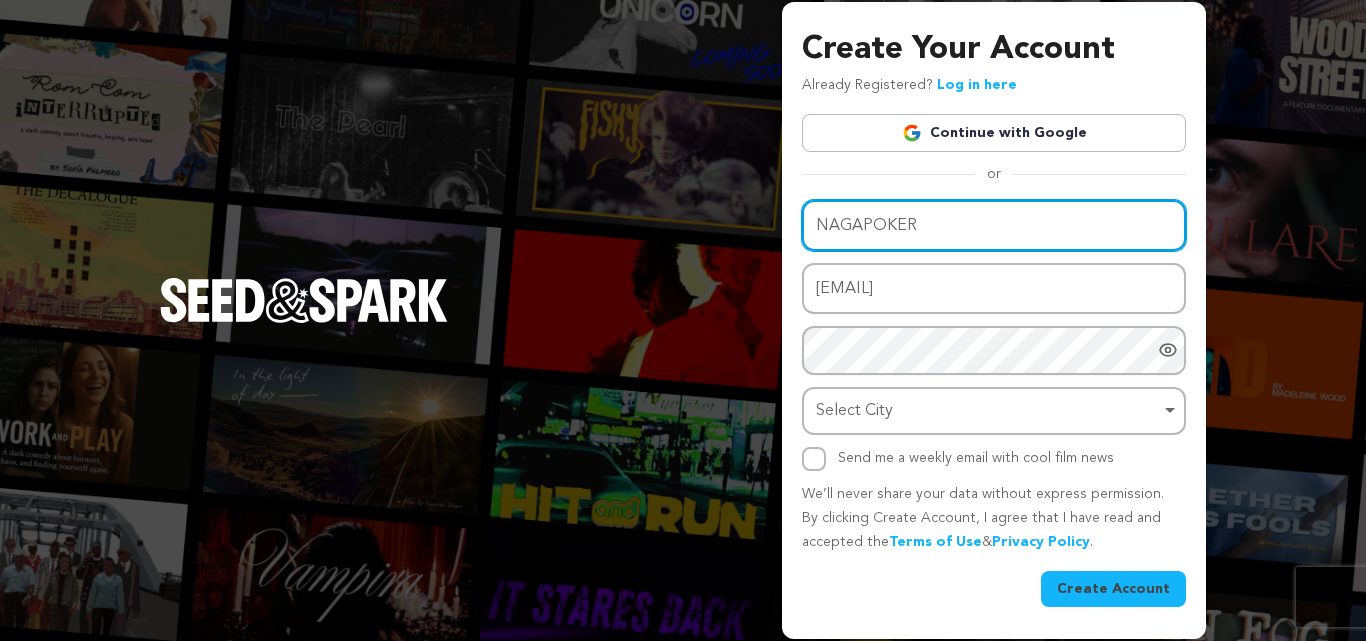 type on "NAGAPOKER" 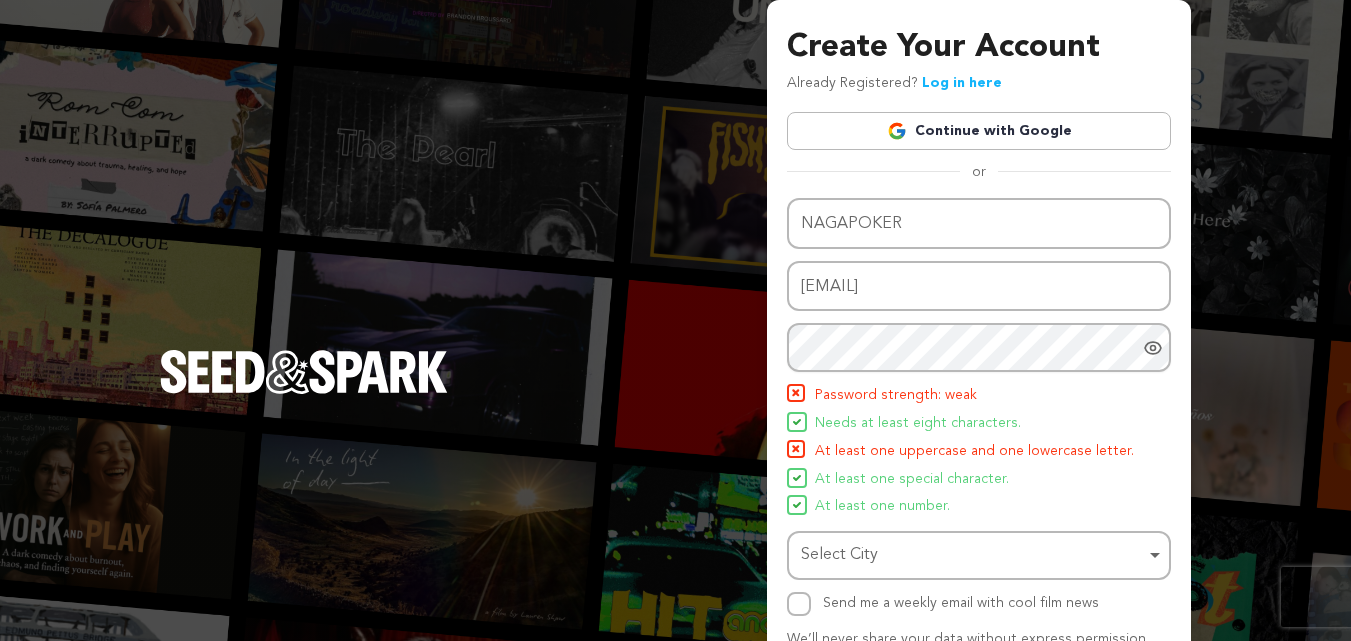 click 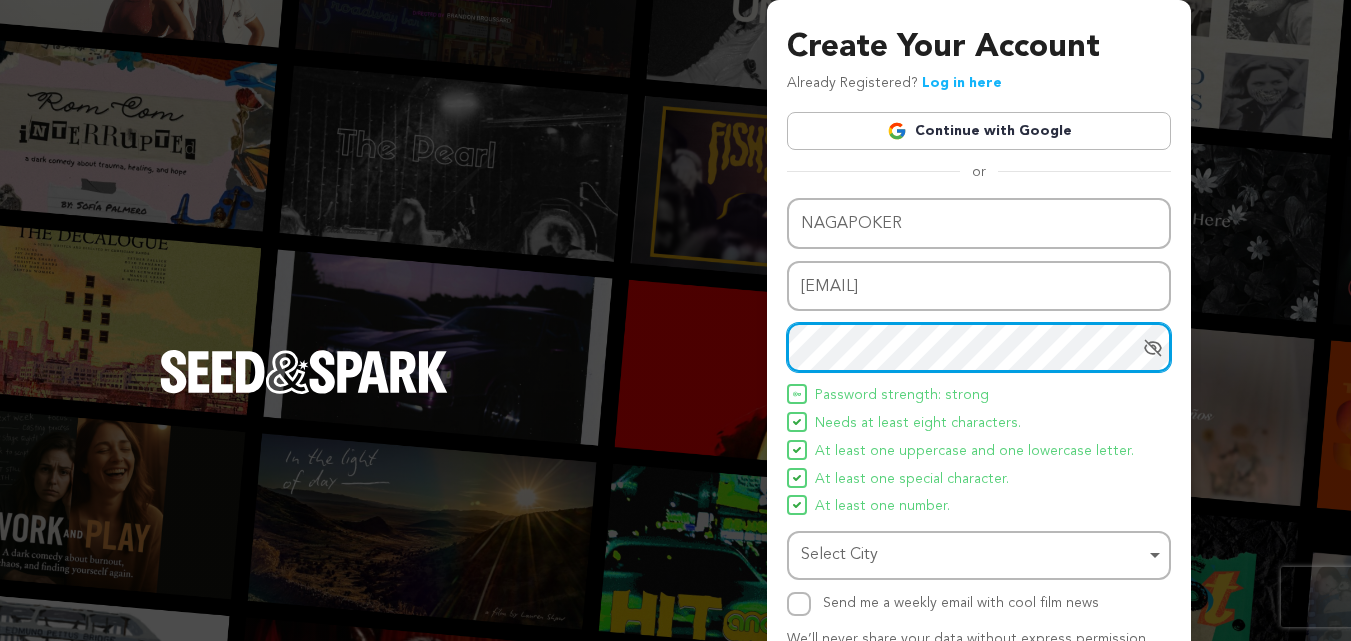 scroll, scrollTop: 142, scrollLeft: 0, axis: vertical 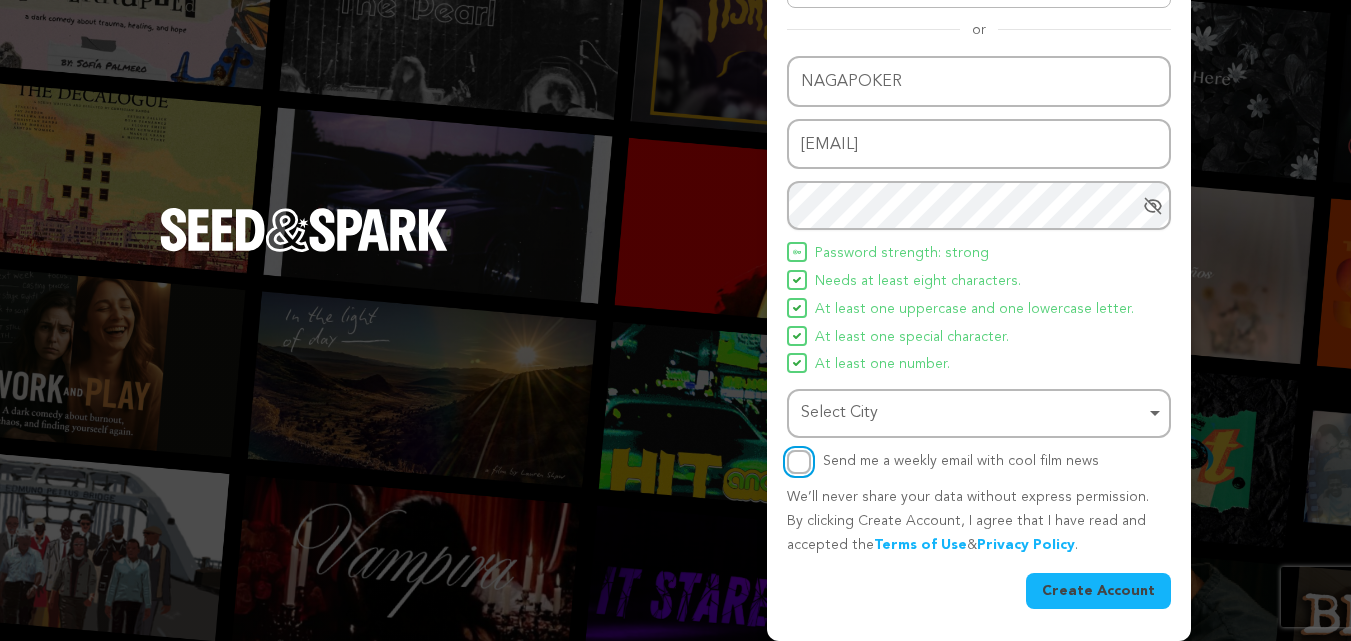 click on "Send me a weekly email with cool film news" at bounding box center (799, 462) 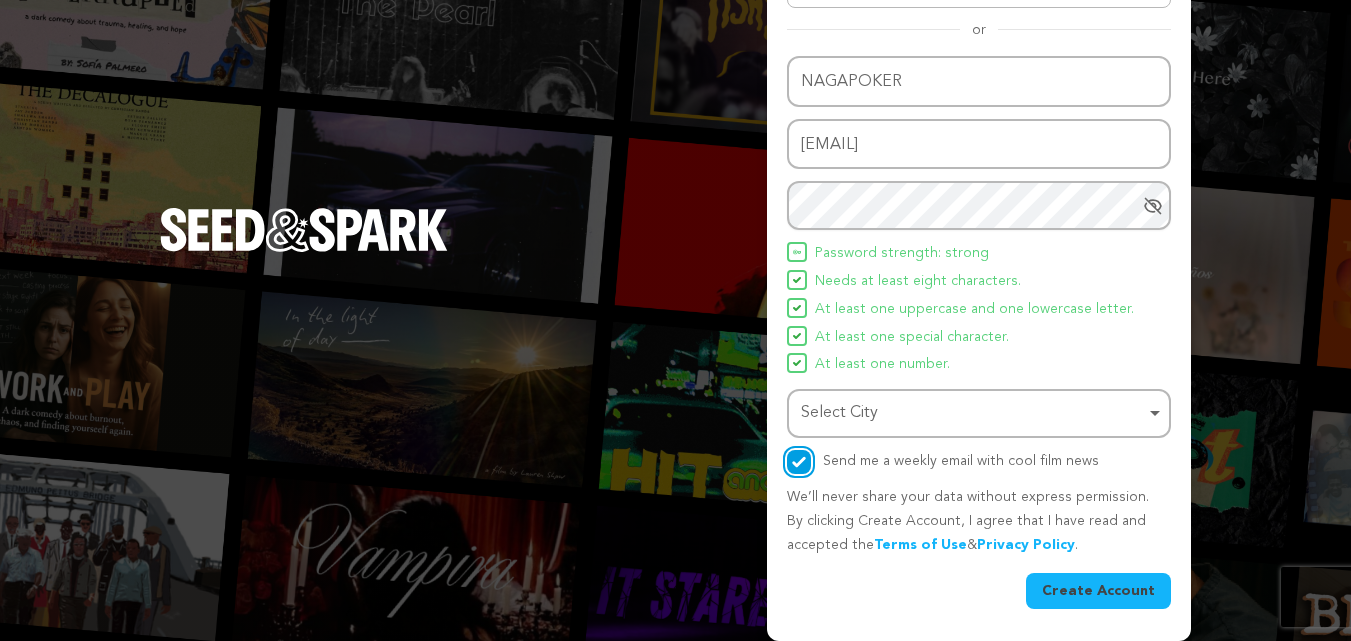 click on "Send me a weekly email with cool film news" at bounding box center (799, 462) 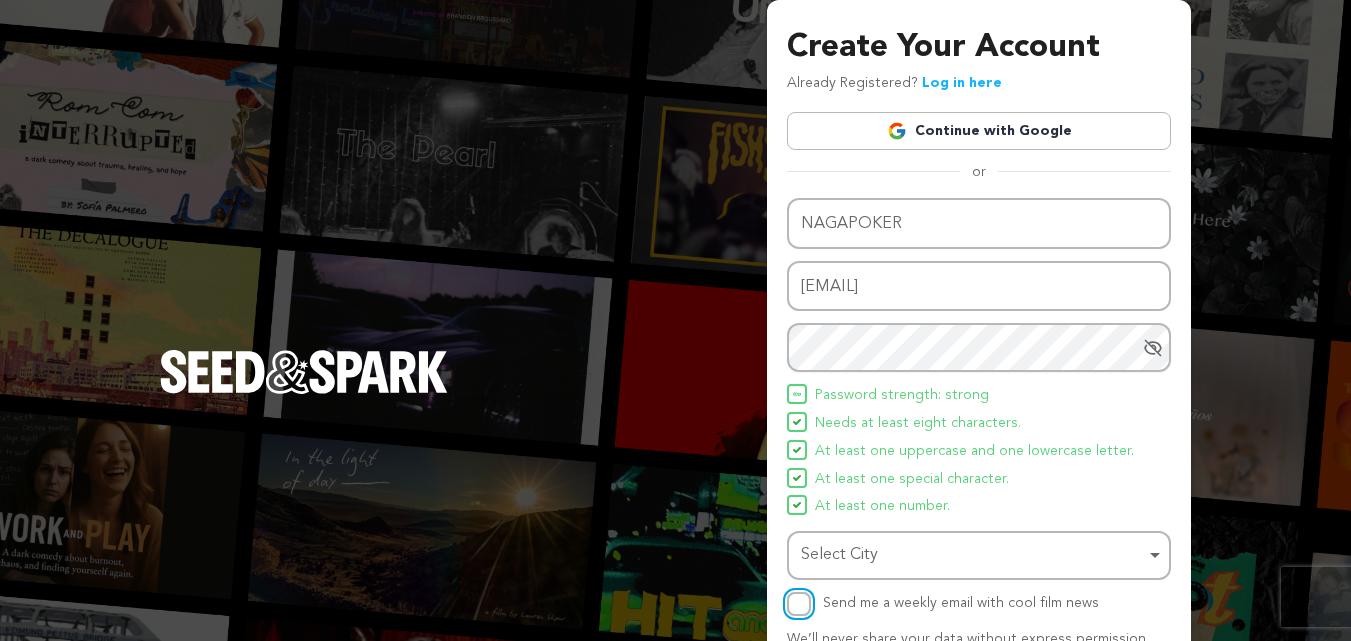 scroll, scrollTop: 142, scrollLeft: 0, axis: vertical 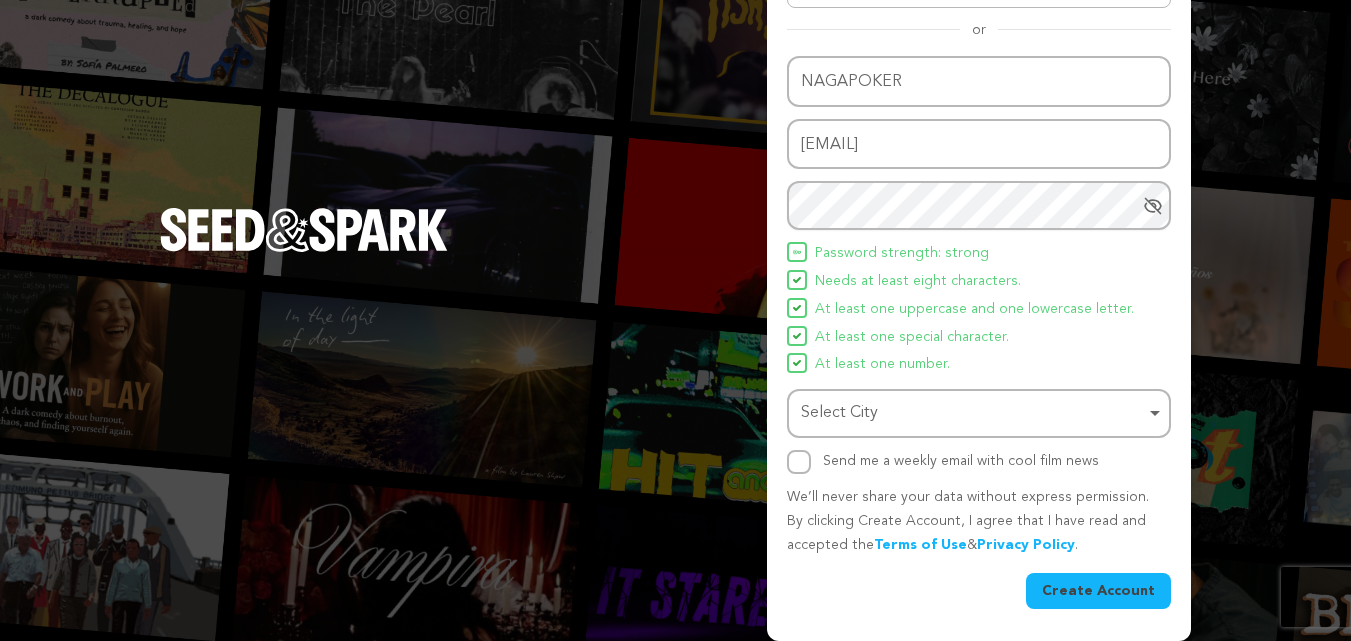click on "Create Account" at bounding box center (1098, 591) 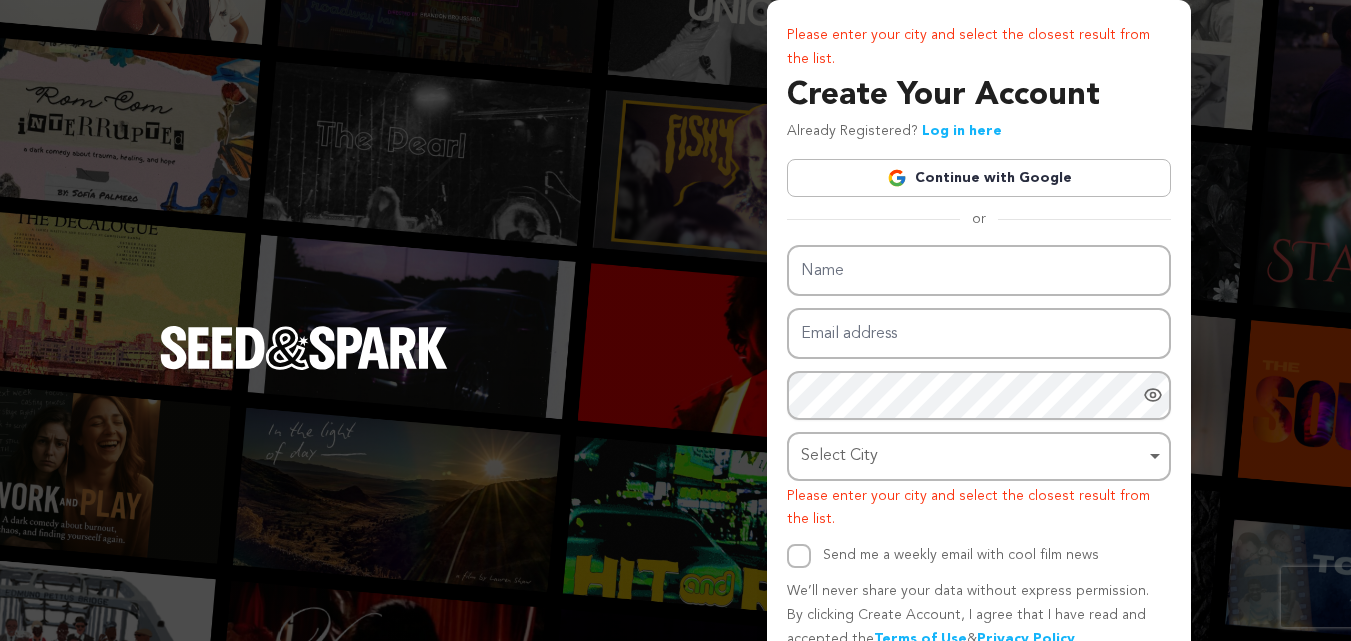 scroll, scrollTop: 0, scrollLeft: 0, axis: both 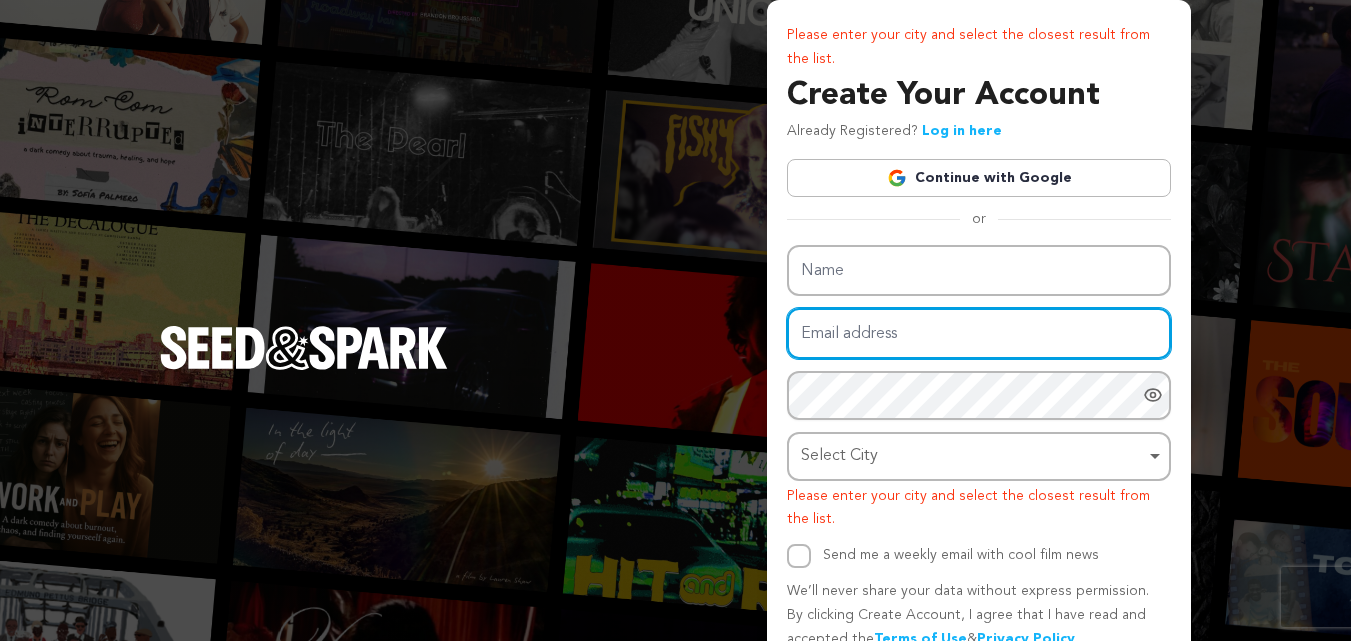 click on "Email address" at bounding box center [979, 333] 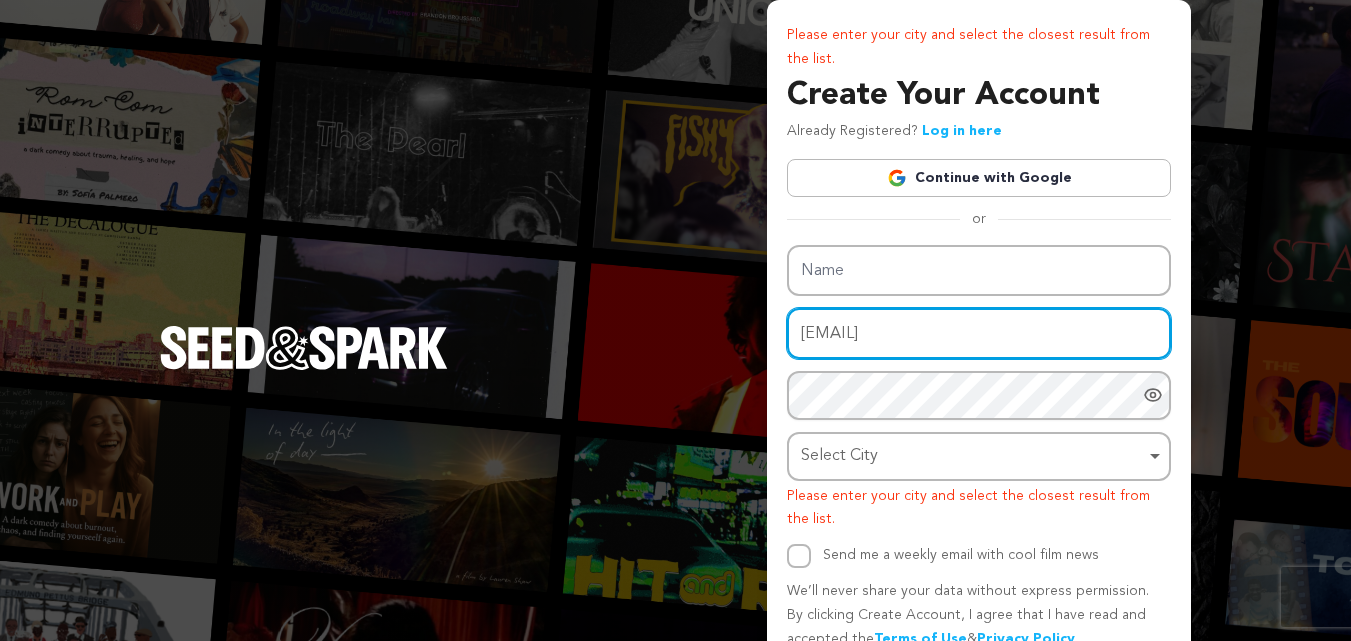 type on "ridimap360@misehub.com" 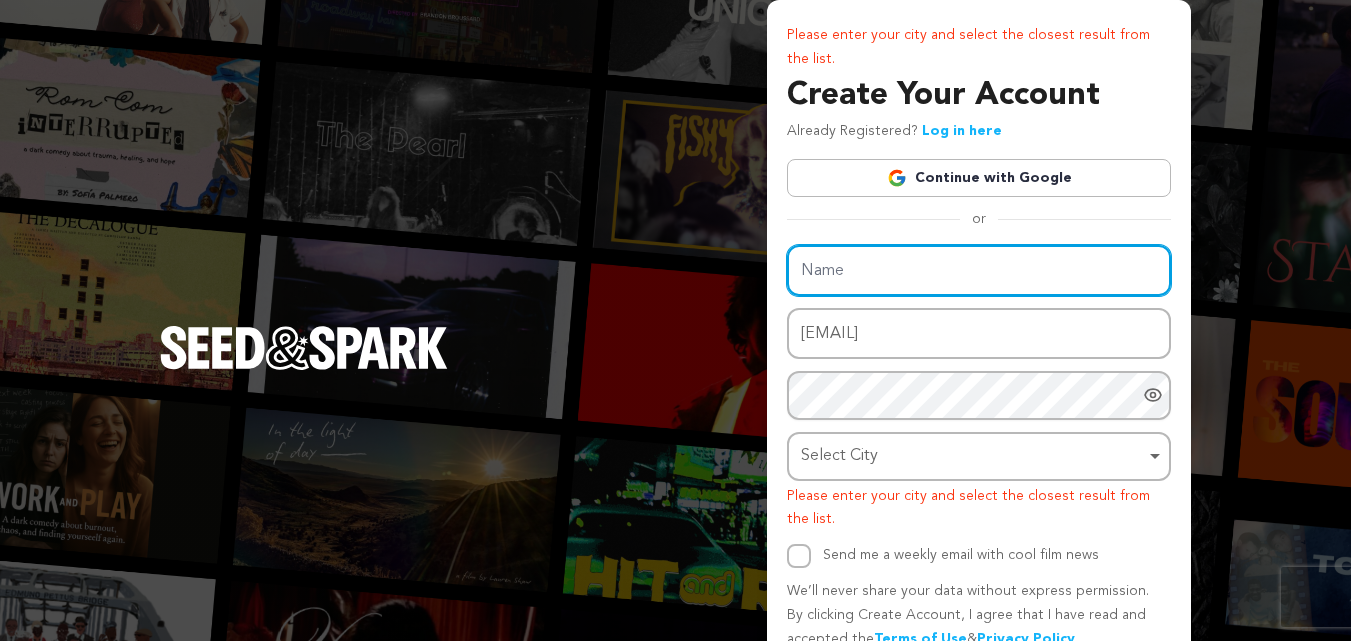 click on "Name" at bounding box center (979, 270) 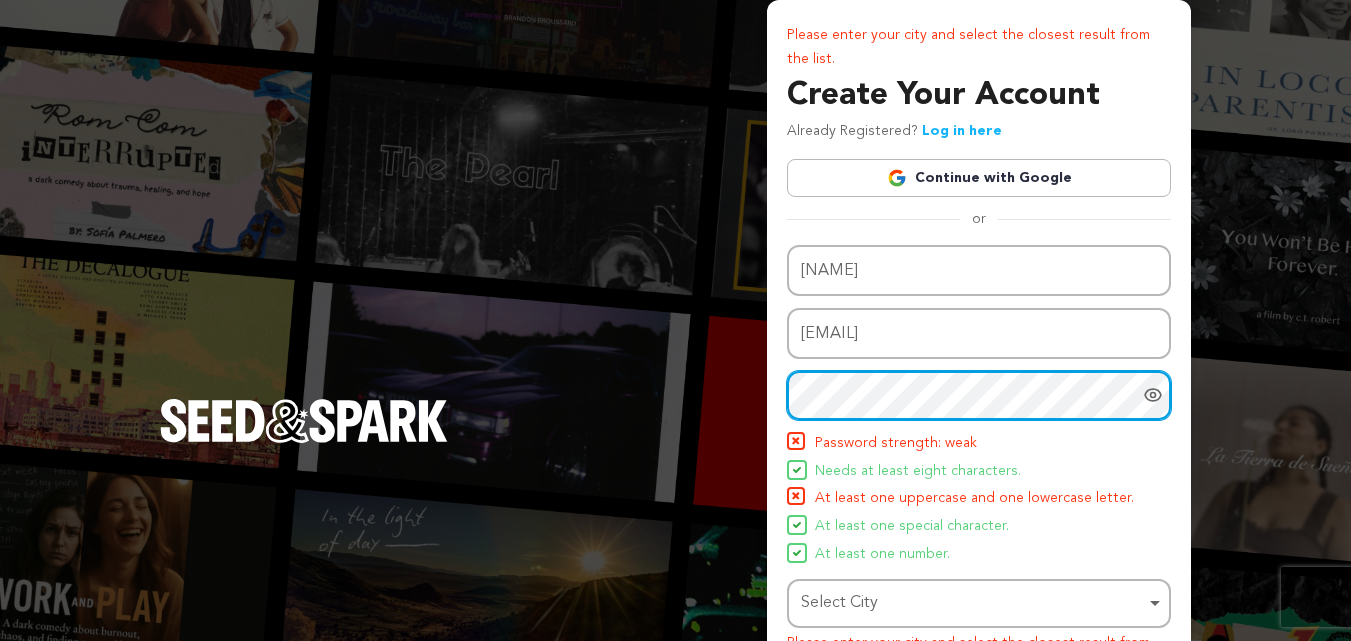 scroll, scrollTop: 200, scrollLeft: 0, axis: vertical 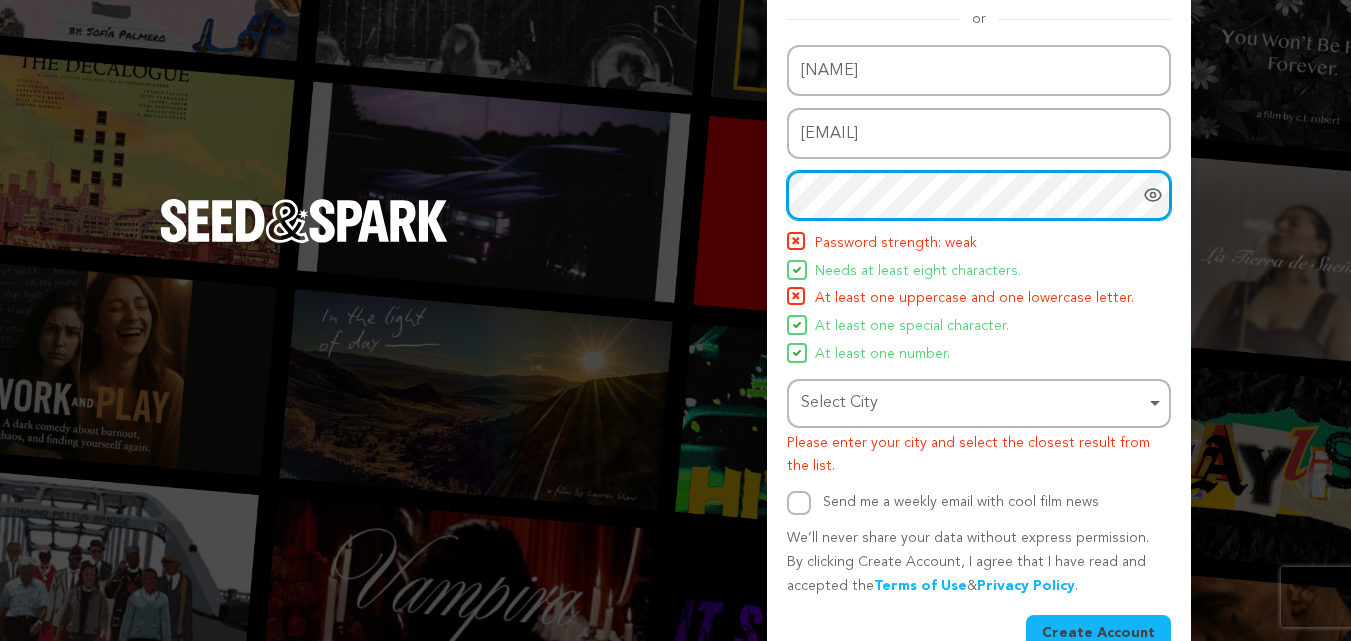 click on "Select City Remove item" at bounding box center (973, 403) 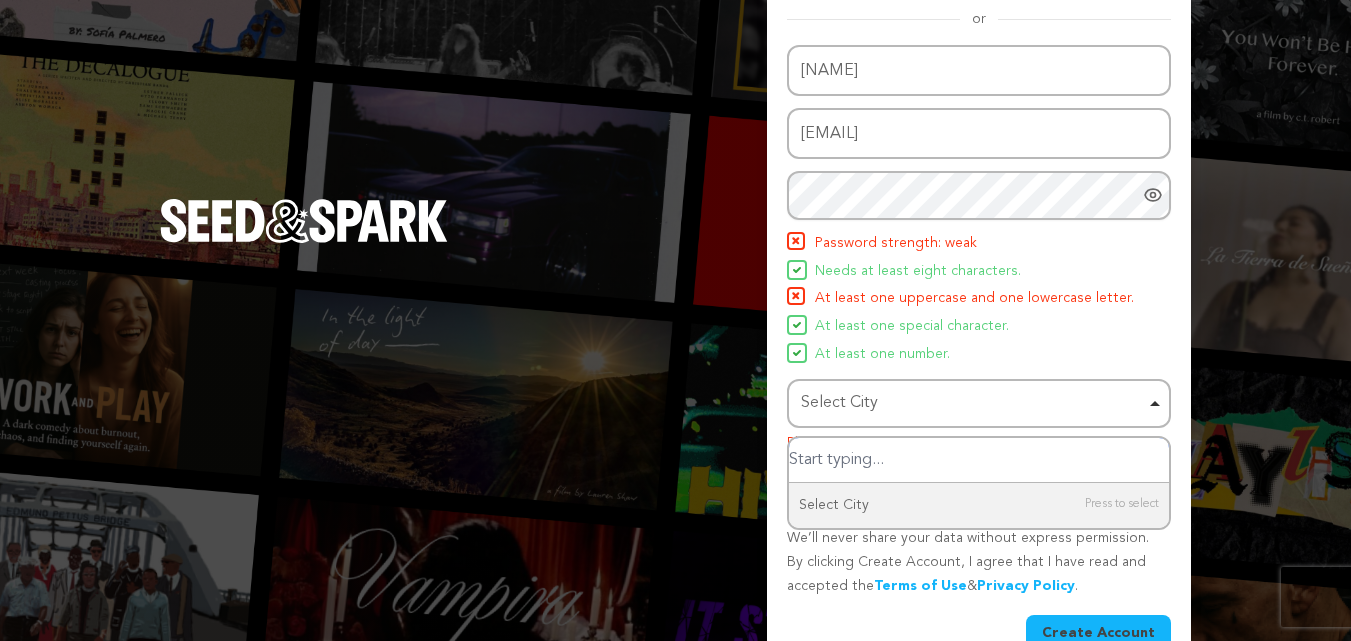click at bounding box center [979, 460] 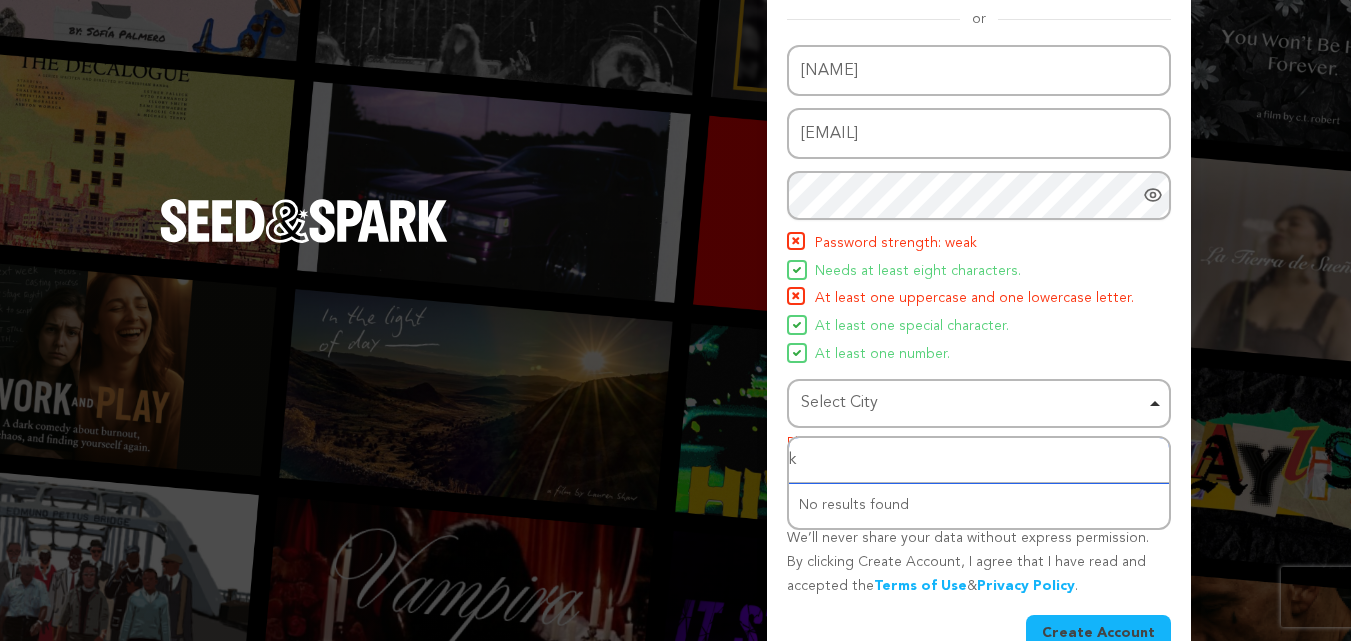 type 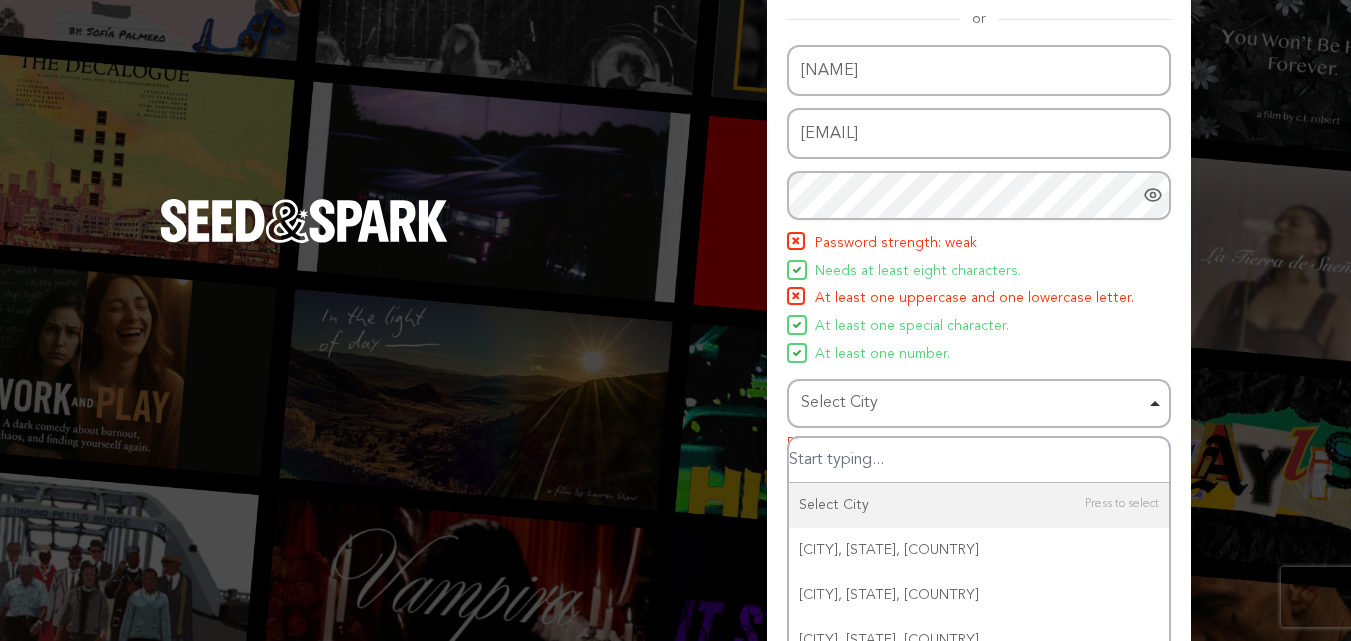 scroll, scrollTop: 315, scrollLeft: 0, axis: vertical 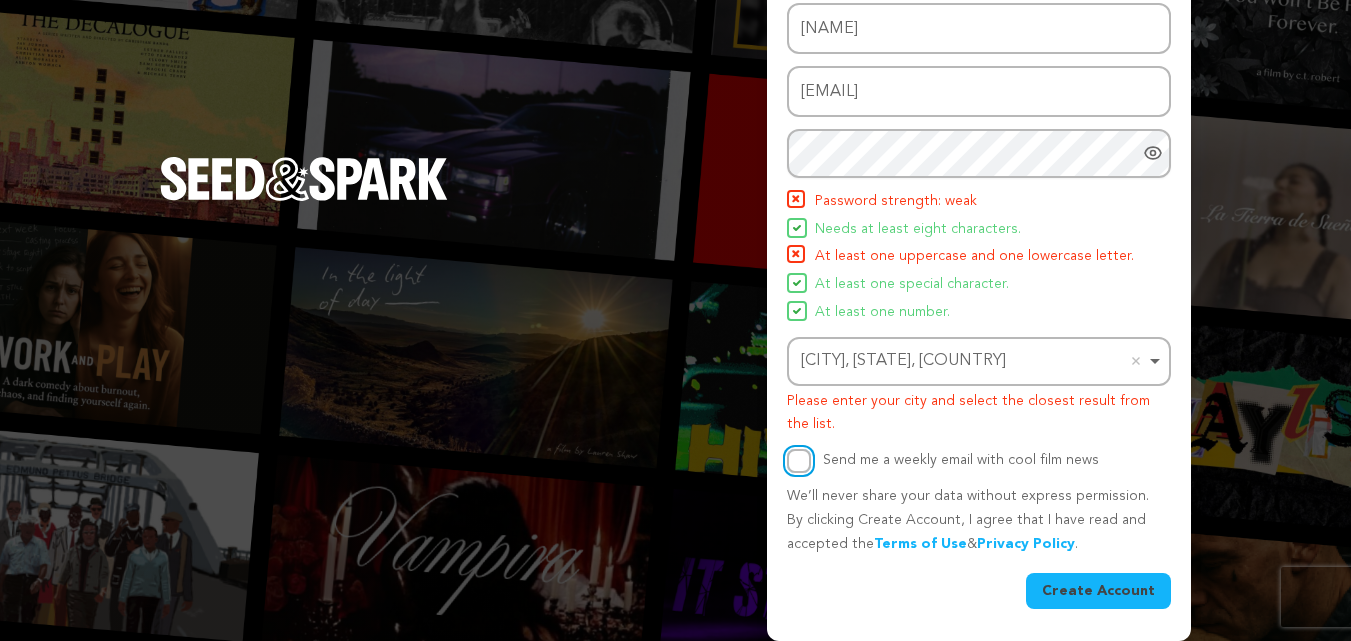 click on "Send me a weekly email with cool film news" at bounding box center [799, 461] 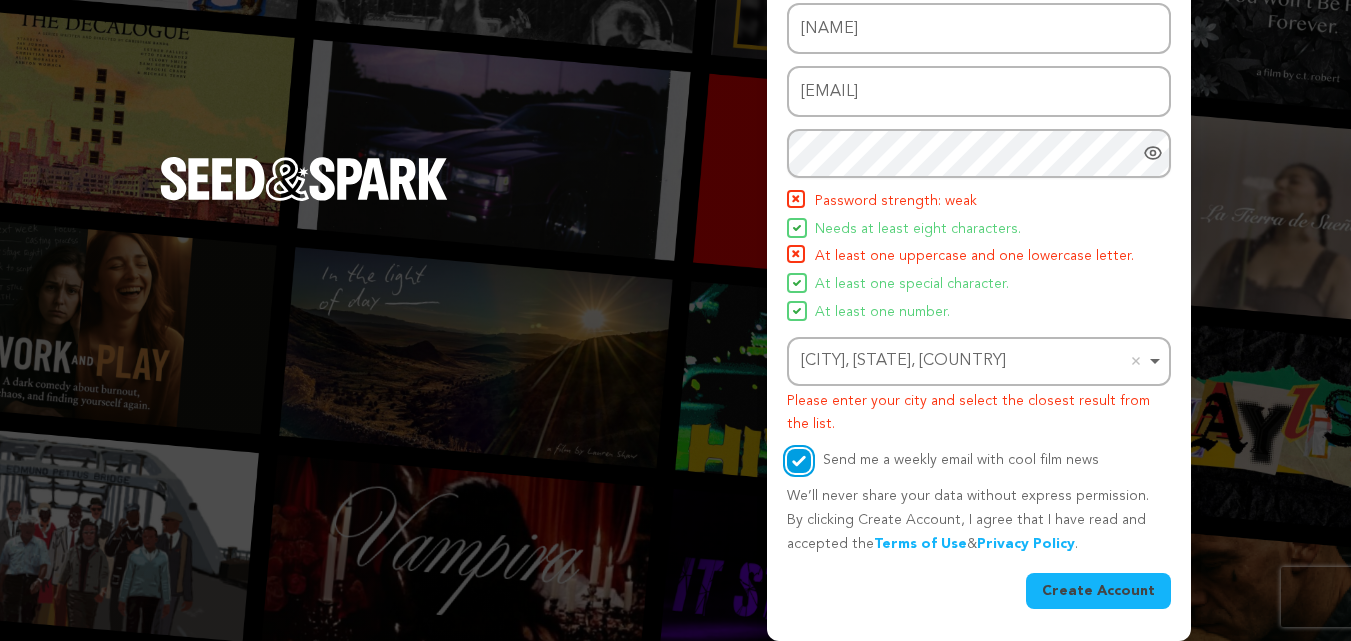 click on "Send me a weekly email with cool film news" at bounding box center (799, 461) 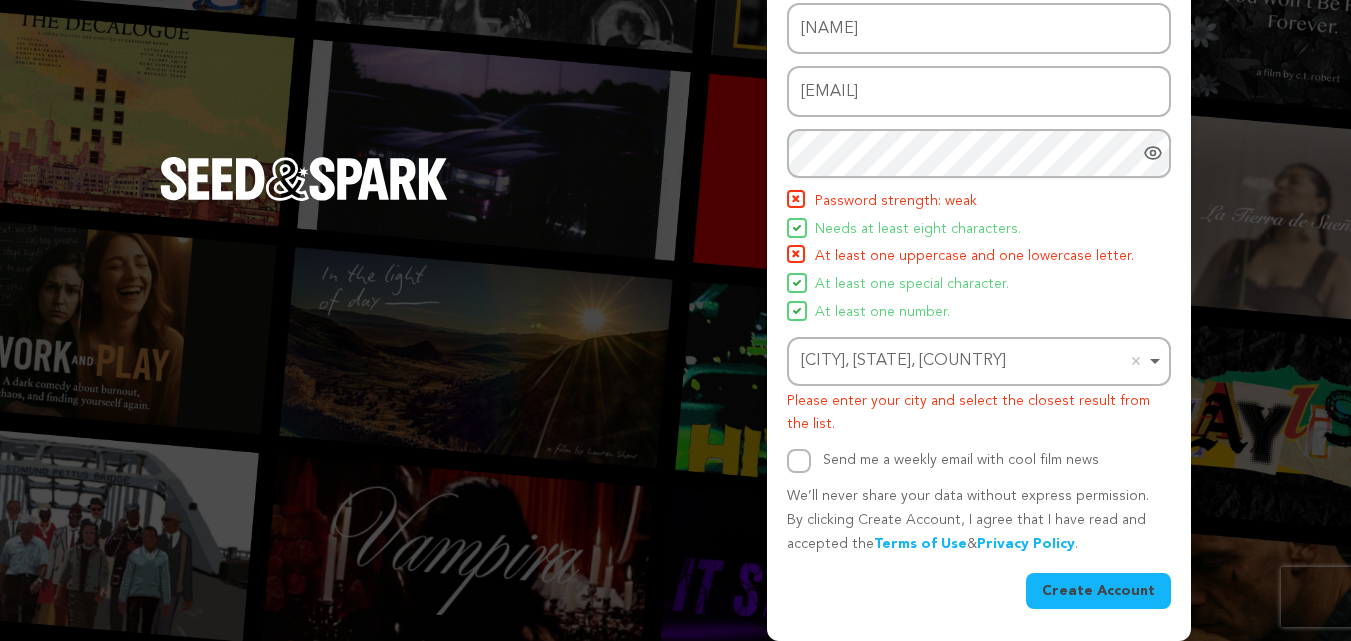 click 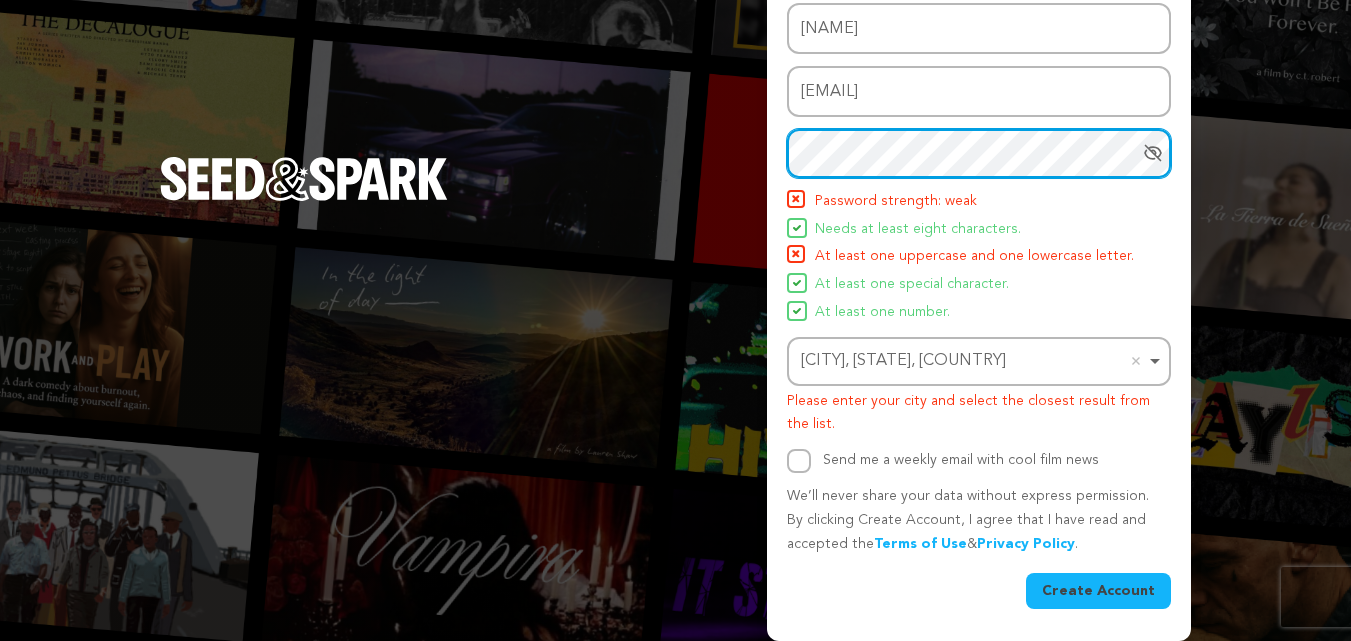 click on "Please enter your city and select the closest result from the list.
Create Your Account
Already Registered?
Log in here
Continue with Google
or
Name
NAGAPOKER
Email address
ridimap360@misehub.com" at bounding box center [675, 199] 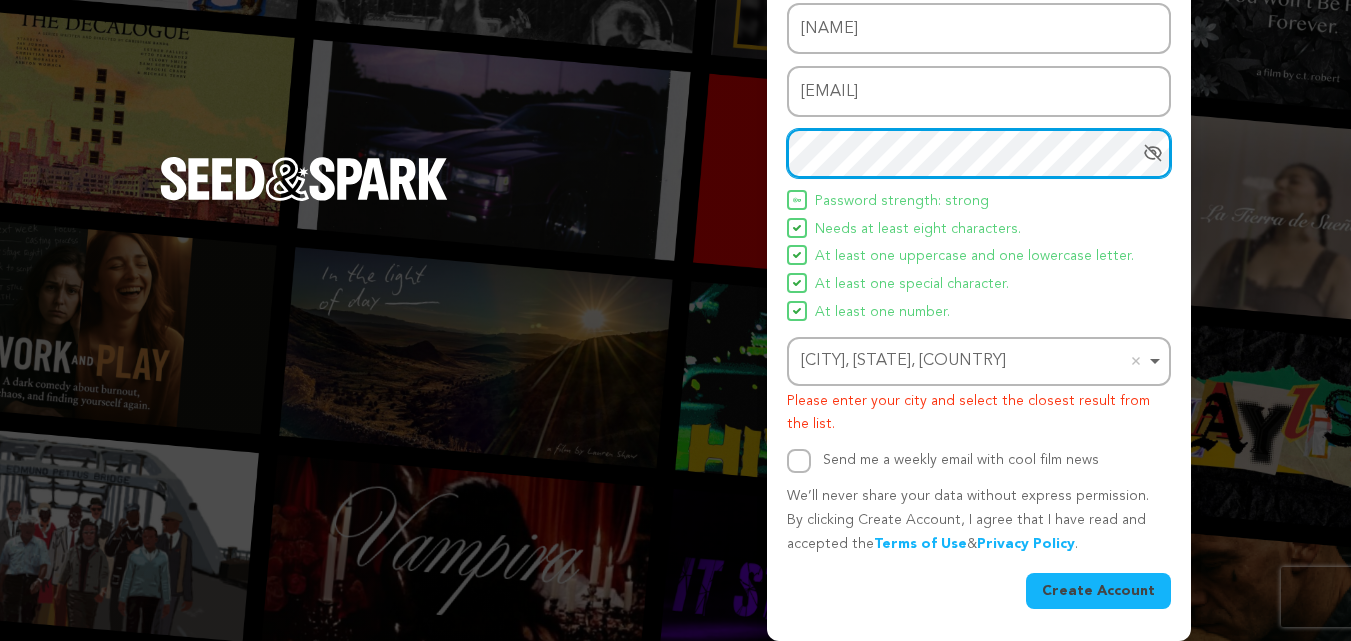 click on "Please enter your city and select the closest result from the list.
Create Your Account
Already Registered?
Log in here
Continue with Google
or
Name
NAGAPOKER
Email address
ridimap360@misehub.com" at bounding box center [675, 199] 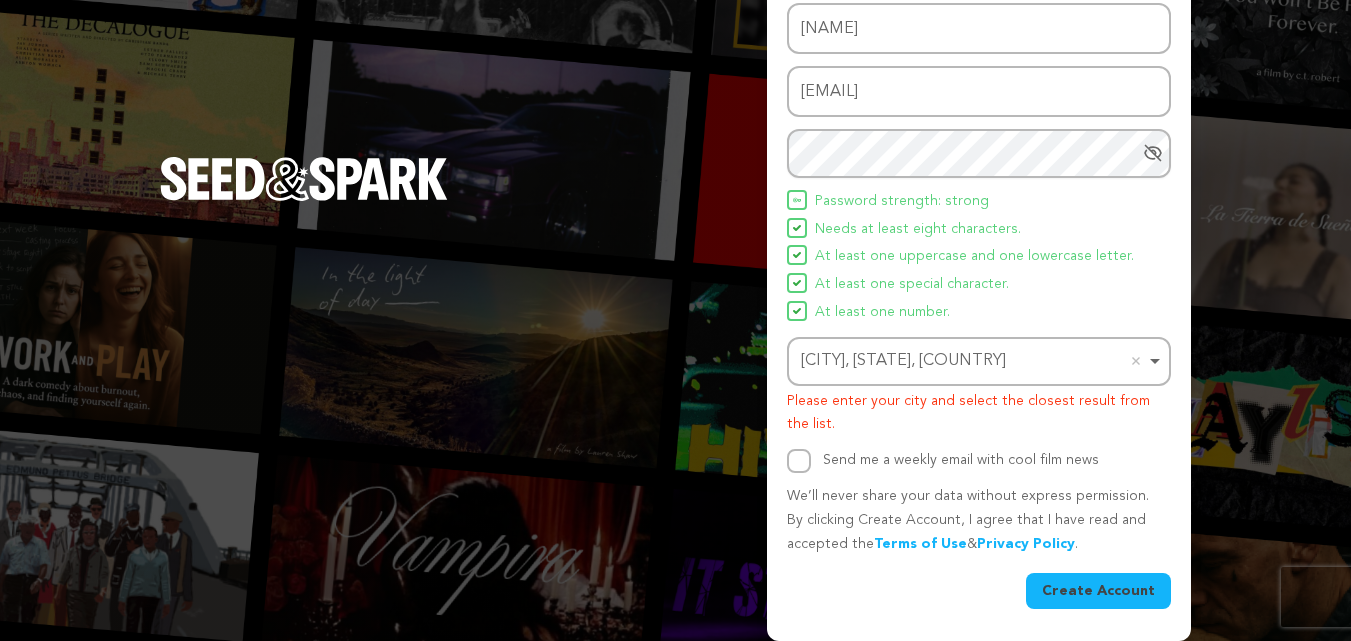 click on "Create Account" at bounding box center (1098, 591) 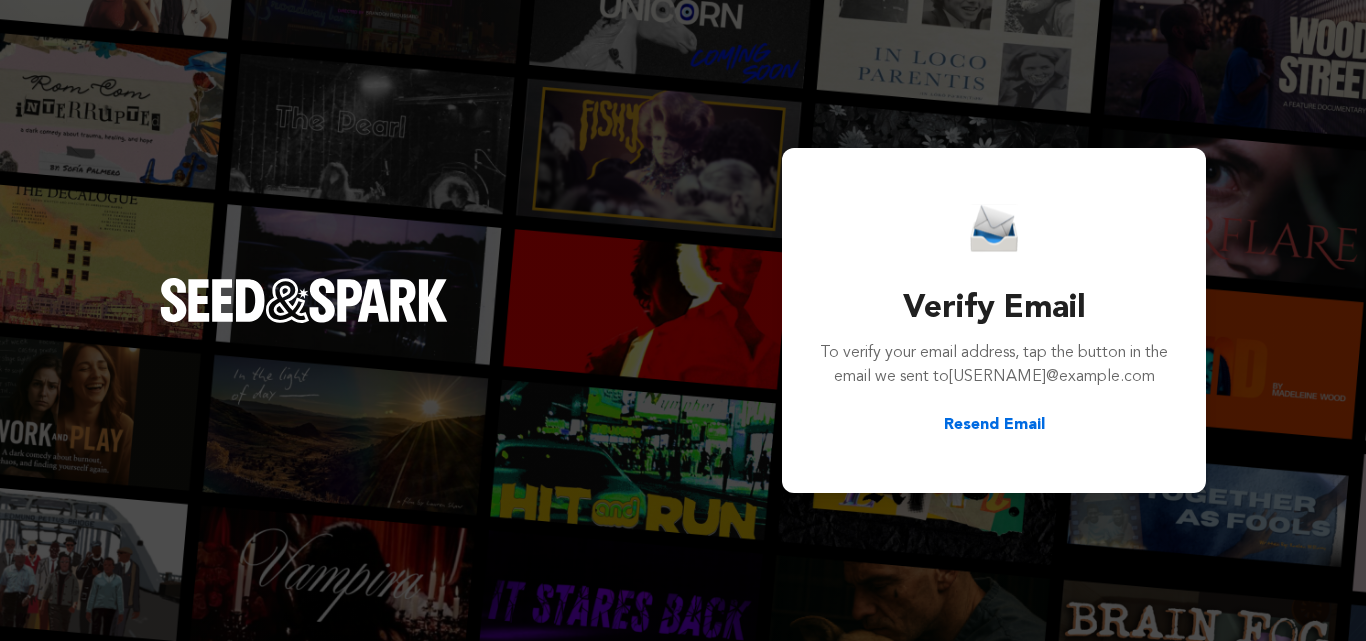 scroll, scrollTop: 0, scrollLeft: 0, axis: both 